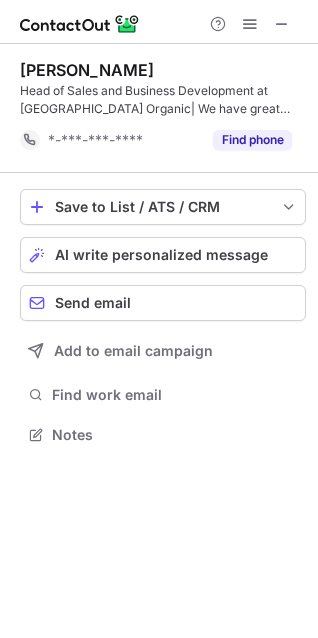 scroll, scrollTop: 0, scrollLeft: 0, axis: both 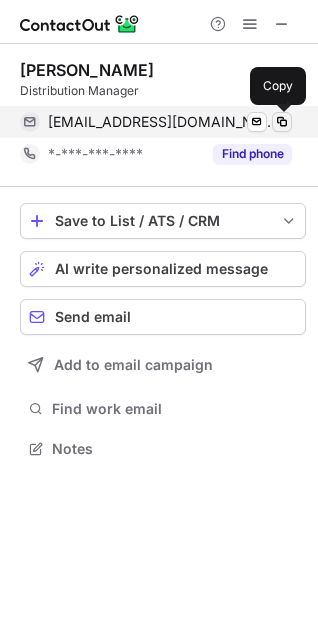 click at bounding box center (282, 122) 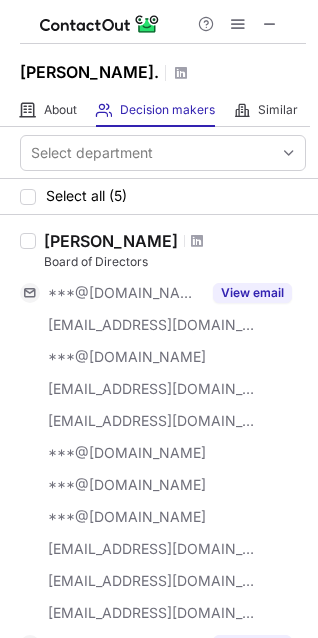scroll, scrollTop: 0, scrollLeft: 0, axis: both 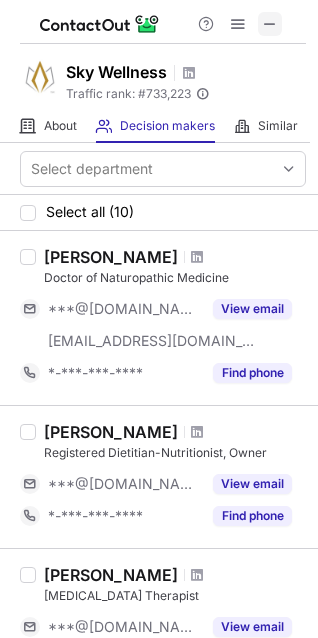 click at bounding box center (270, 24) 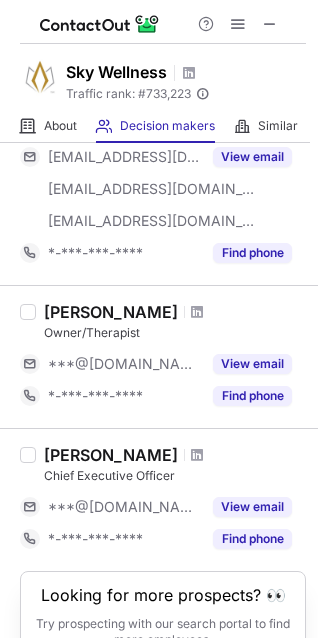 scroll, scrollTop: 1400, scrollLeft: 0, axis: vertical 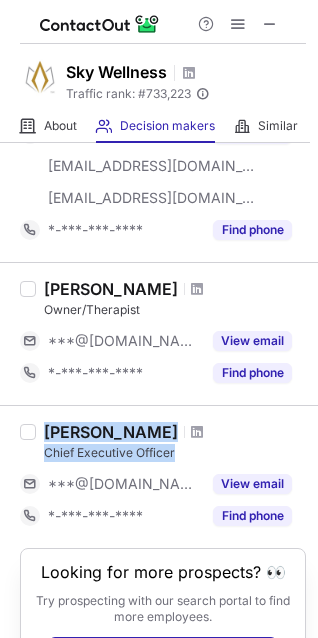 drag, startPoint x: 44, startPoint y: 434, endPoint x: 179, endPoint y: 452, distance: 136.19472 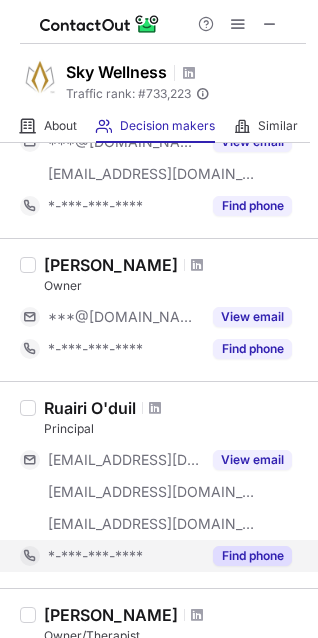 scroll, scrollTop: 1000, scrollLeft: 0, axis: vertical 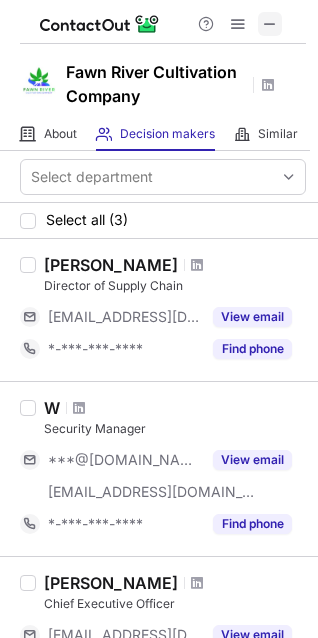 click at bounding box center [270, 24] 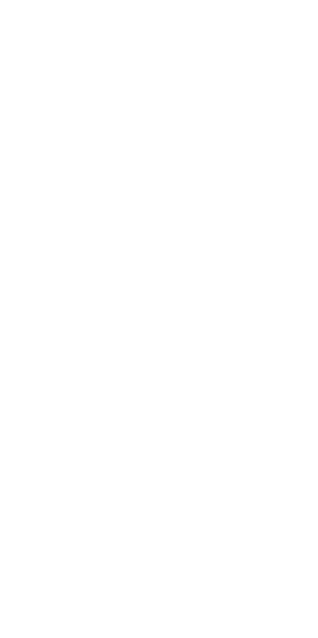 scroll, scrollTop: 0, scrollLeft: 0, axis: both 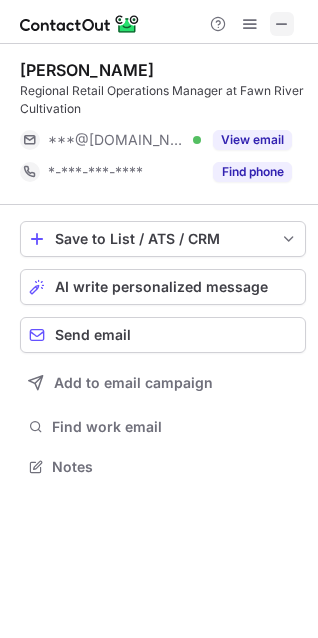 click at bounding box center (282, 24) 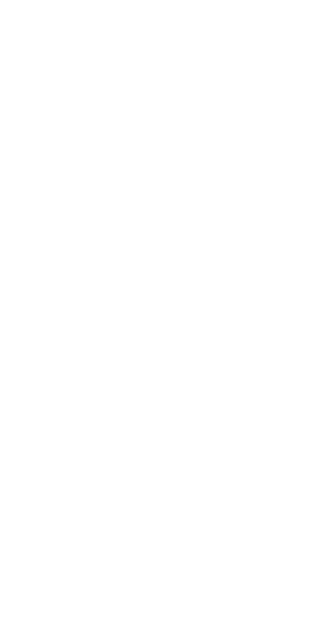 scroll, scrollTop: 0, scrollLeft: 0, axis: both 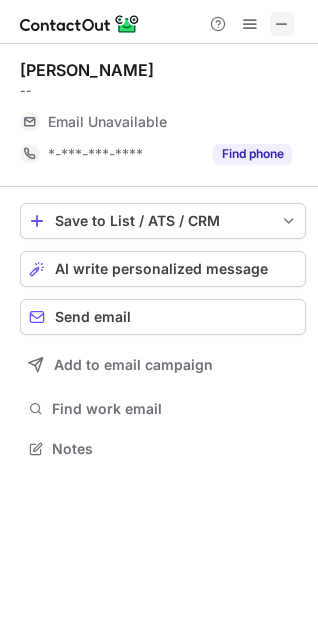 click at bounding box center (282, 24) 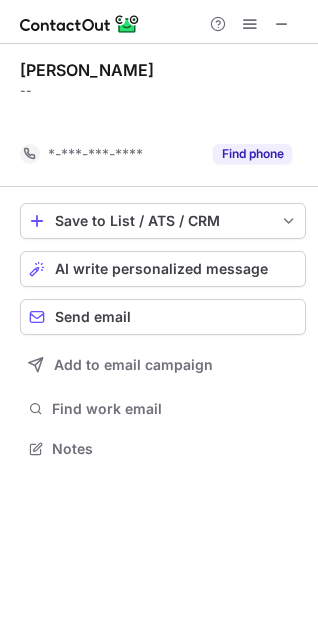 scroll, scrollTop: 403, scrollLeft: 318, axis: both 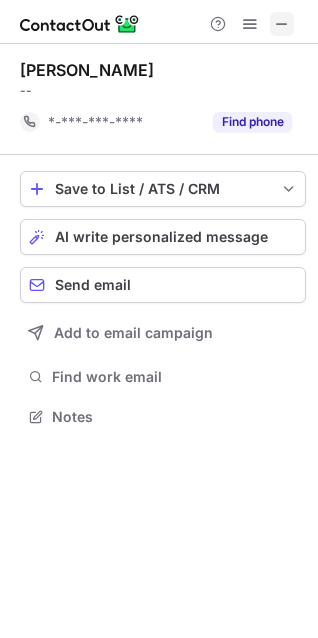 click at bounding box center [282, 24] 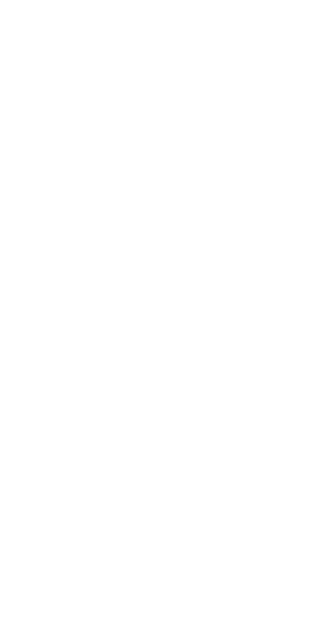scroll, scrollTop: 0, scrollLeft: 0, axis: both 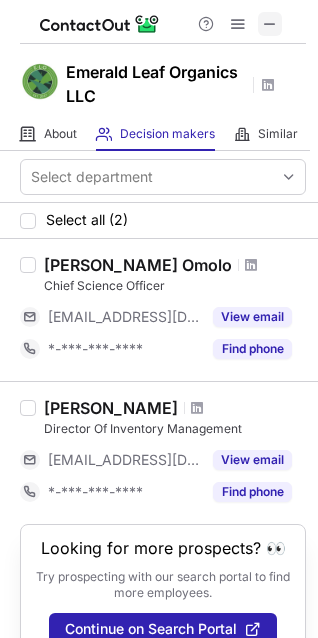 click at bounding box center (270, 24) 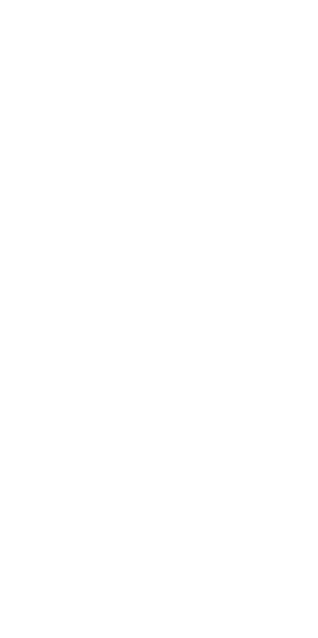 scroll, scrollTop: 0, scrollLeft: 0, axis: both 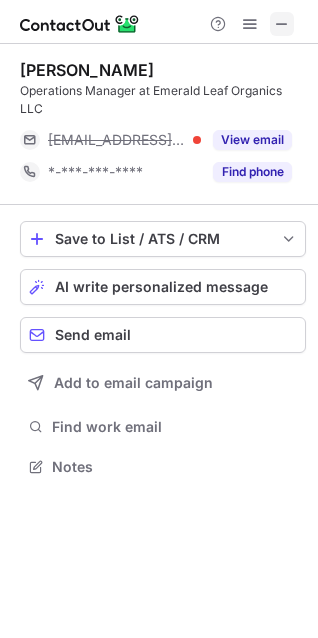 click at bounding box center (282, 24) 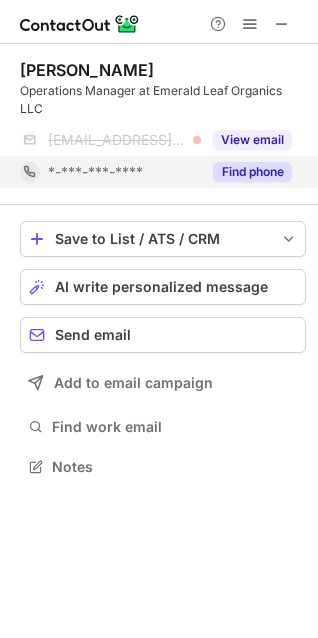 click on "Find phone" at bounding box center (252, 172) 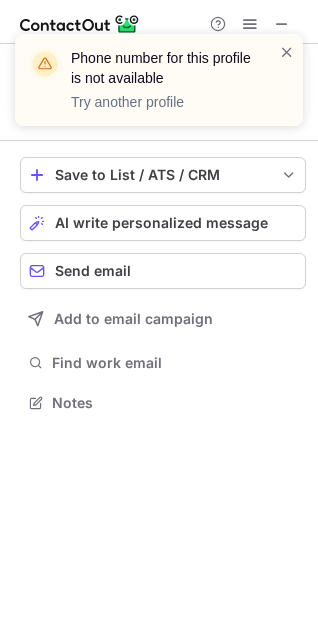 scroll, scrollTop: 389, scrollLeft: 318, axis: both 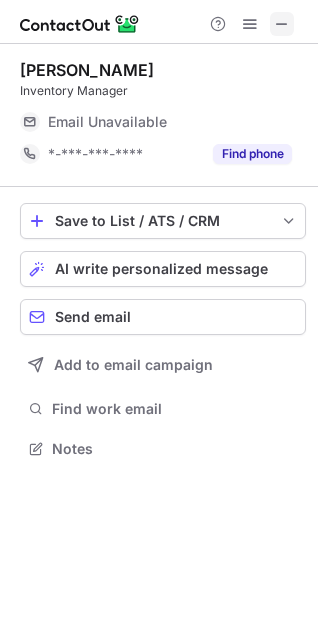 click at bounding box center [282, 24] 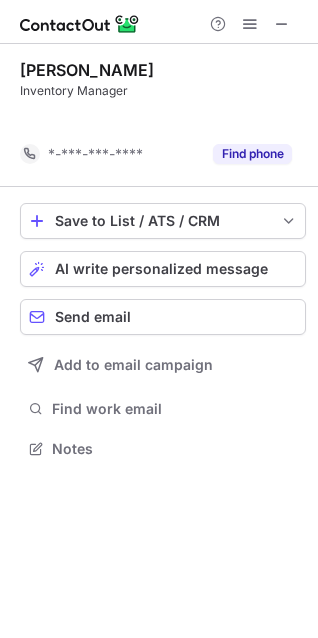 scroll, scrollTop: 403, scrollLeft: 318, axis: both 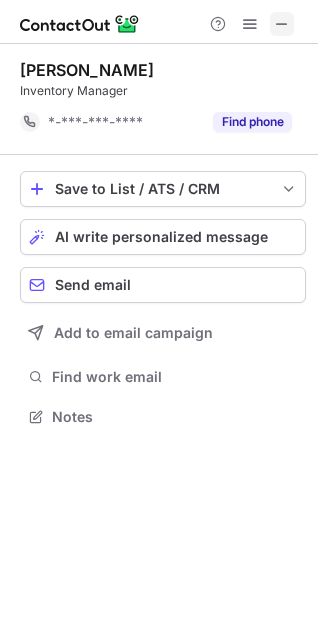 click at bounding box center (282, 24) 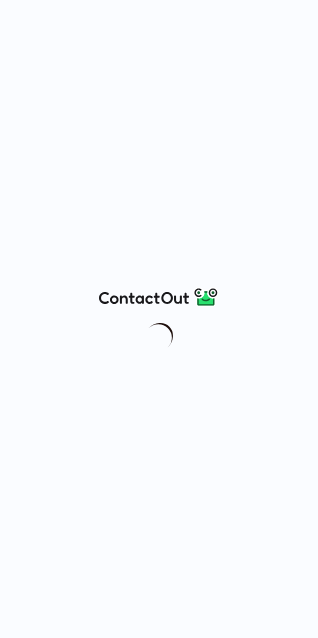 scroll, scrollTop: 0, scrollLeft: 0, axis: both 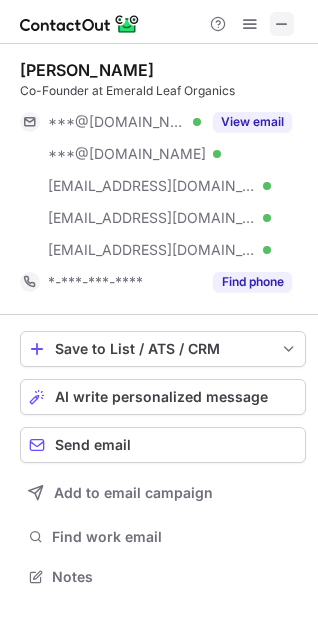 click at bounding box center (282, 24) 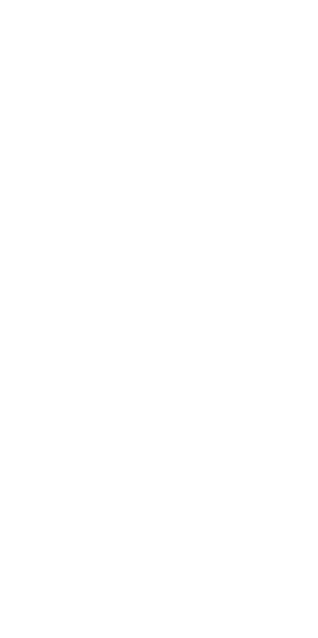 scroll, scrollTop: 0, scrollLeft: 0, axis: both 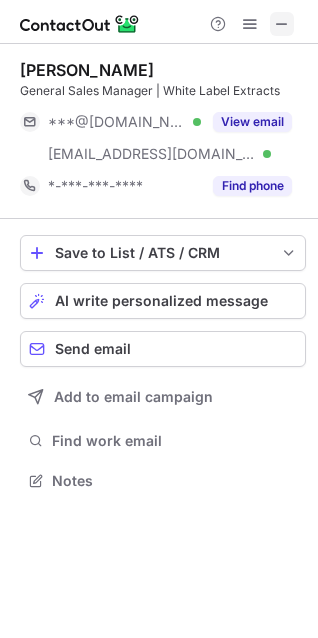 click at bounding box center [282, 24] 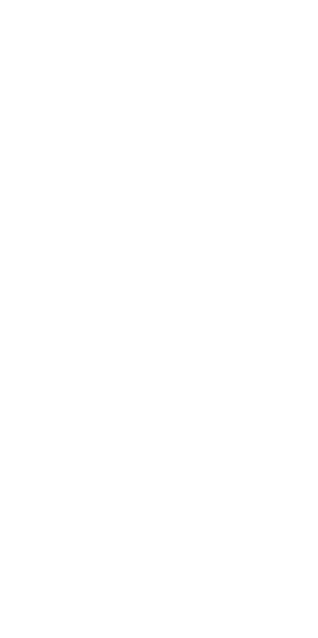 scroll, scrollTop: 0, scrollLeft: 0, axis: both 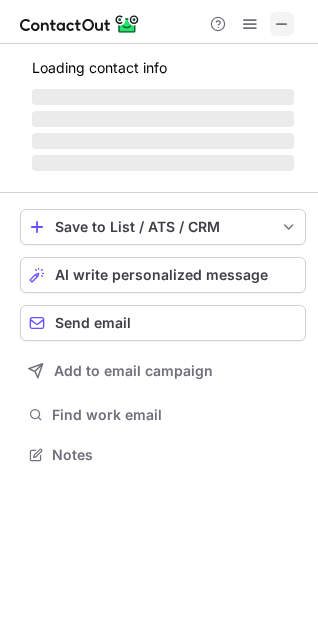 click at bounding box center (282, 24) 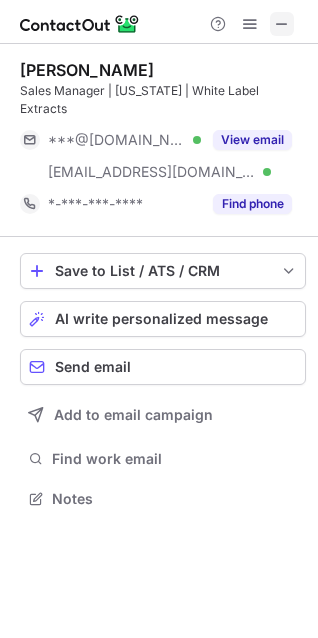 scroll, scrollTop: 10, scrollLeft: 10, axis: both 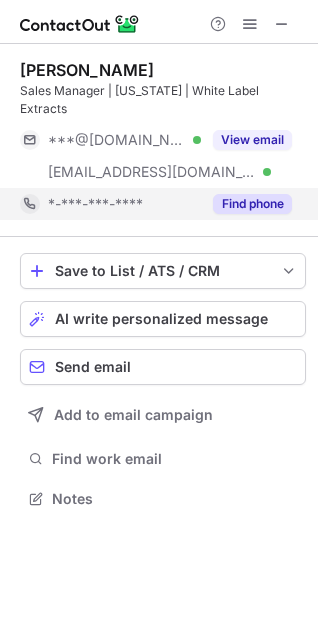 click on "Find phone" at bounding box center [252, 204] 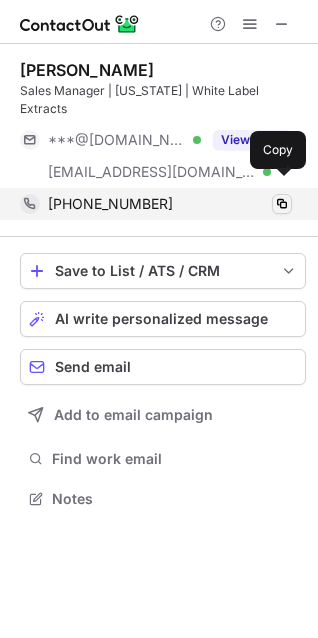click at bounding box center (282, 204) 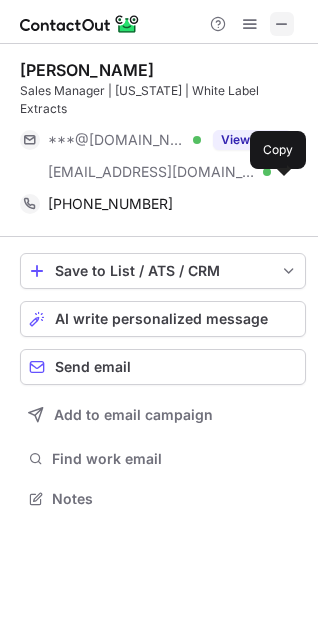 click at bounding box center [282, 24] 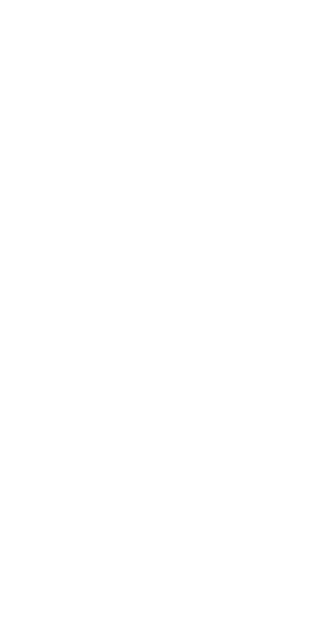 scroll, scrollTop: 0, scrollLeft: 0, axis: both 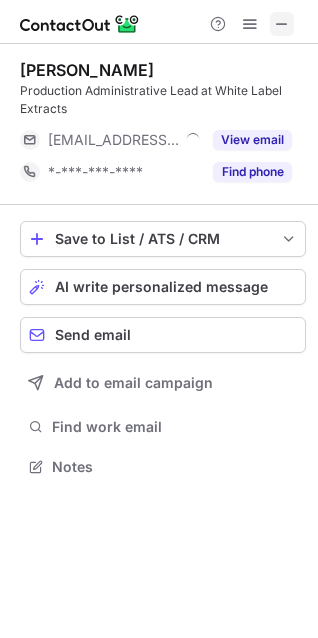 click at bounding box center [282, 24] 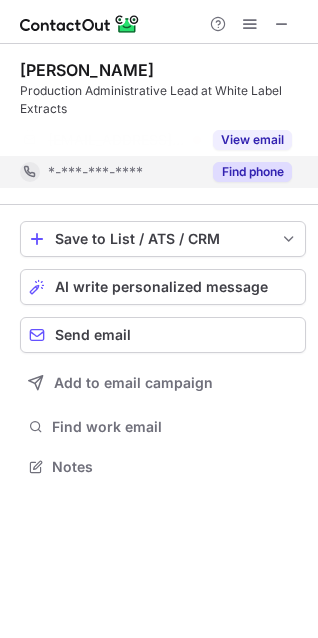 click on "[PERSON_NAME] Production Administrative Lead at White Label Extracts [EMAIL_ADDRESS][DOMAIN_NAME] View email *-***-***-**** Find phone Save to List / ATS / CRM List Select Lever Connect Greenhouse Connect Salesforce Connect Hubspot Connect Bullhorn Connect Zapier (100+ Applications) Connect Request a new integration AI write personalized message Send email Add to email campaign Find work email Notes" at bounding box center [159, 270] 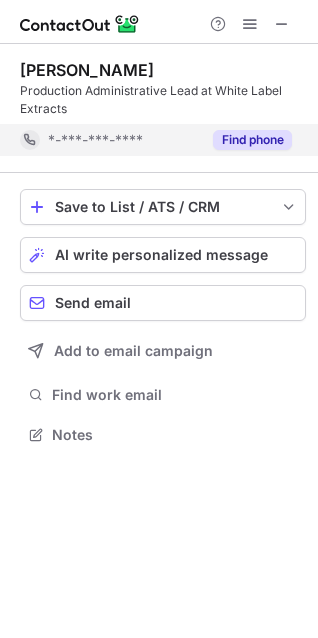 click on "Find phone" at bounding box center [246, 140] 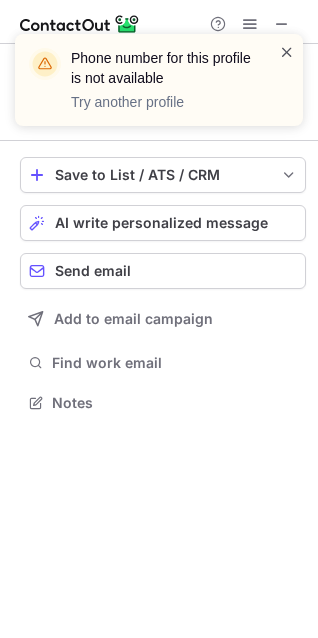scroll, scrollTop: 389, scrollLeft: 318, axis: both 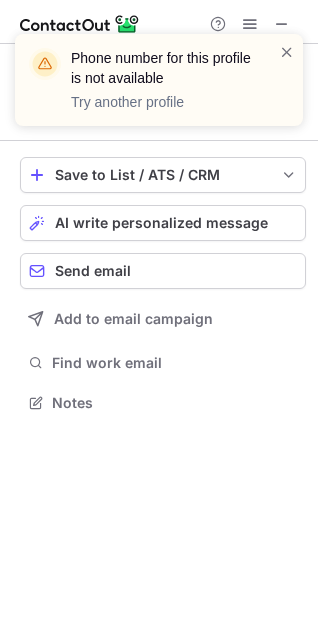 click on "Phone number for this profile is not available Try another profile" at bounding box center [159, 88] 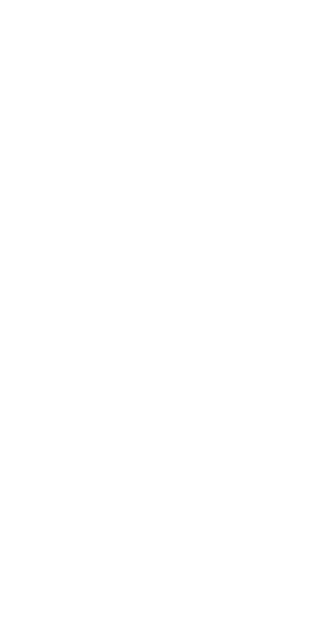 scroll, scrollTop: 0, scrollLeft: 0, axis: both 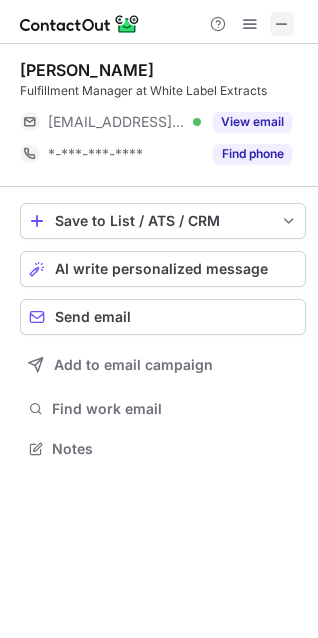 click at bounding box center (282, 24) 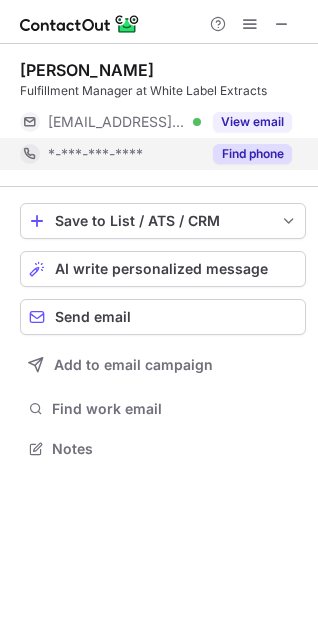 click on "Find phone" at bounding box center [252, 154] 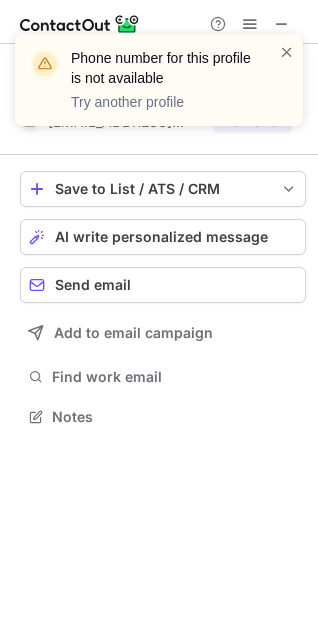scroll, scrollTop: 403, scrollLeft: 318, axis: both 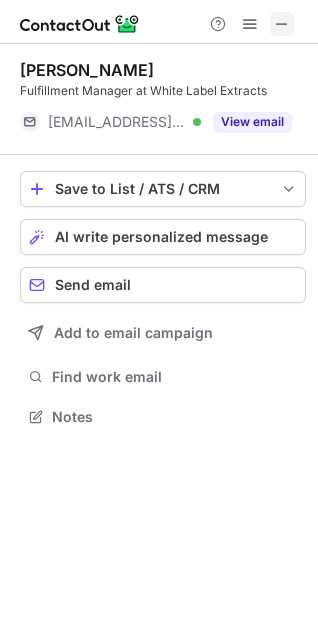 click at bounding box center (282, 24) 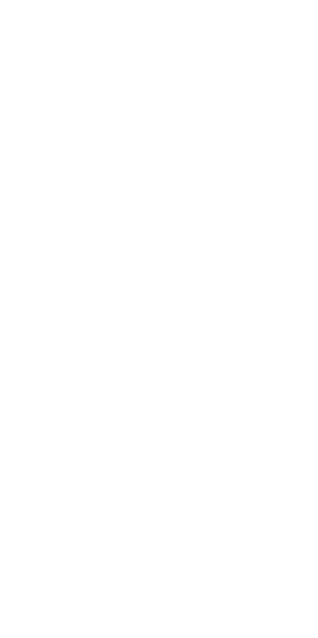 scroll, scrollTop: 0, scrollLeft: 0, axis: both 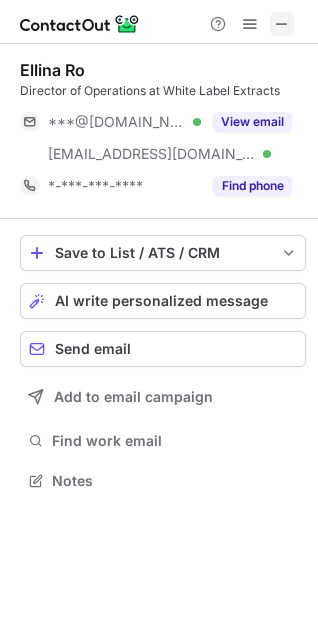 click at bounding box center (282, 24) 